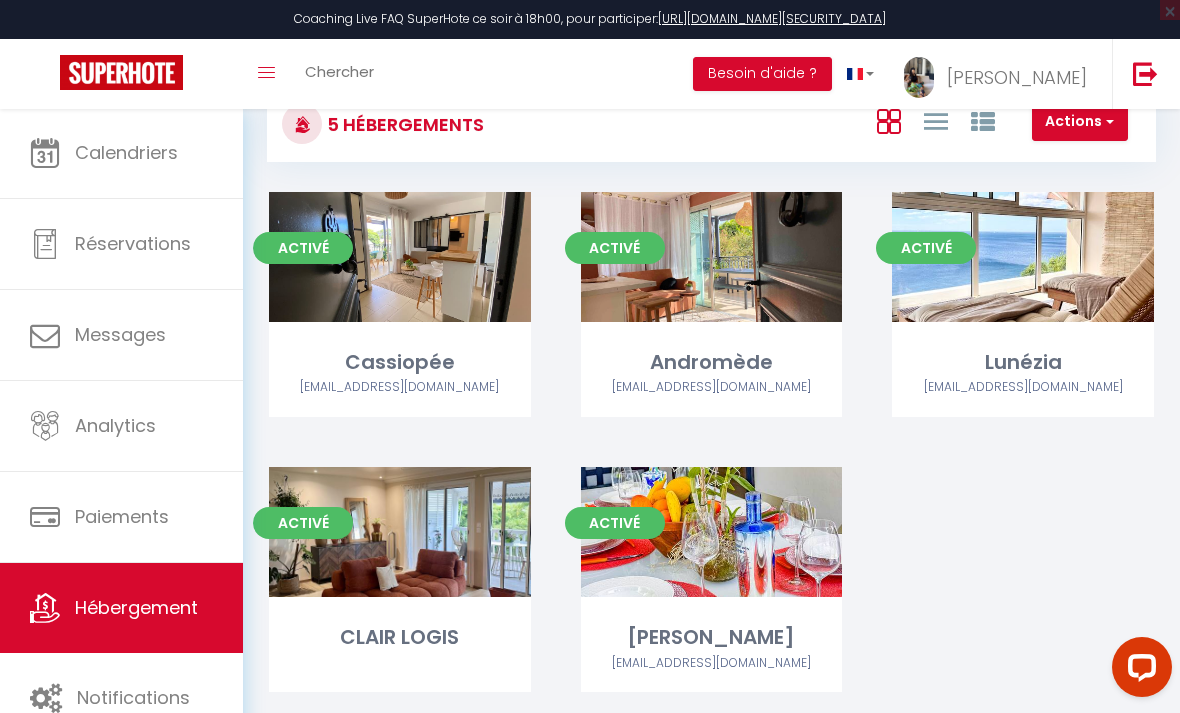 scroll, scrollTop: 0, scrollLeft: 0, axis: both 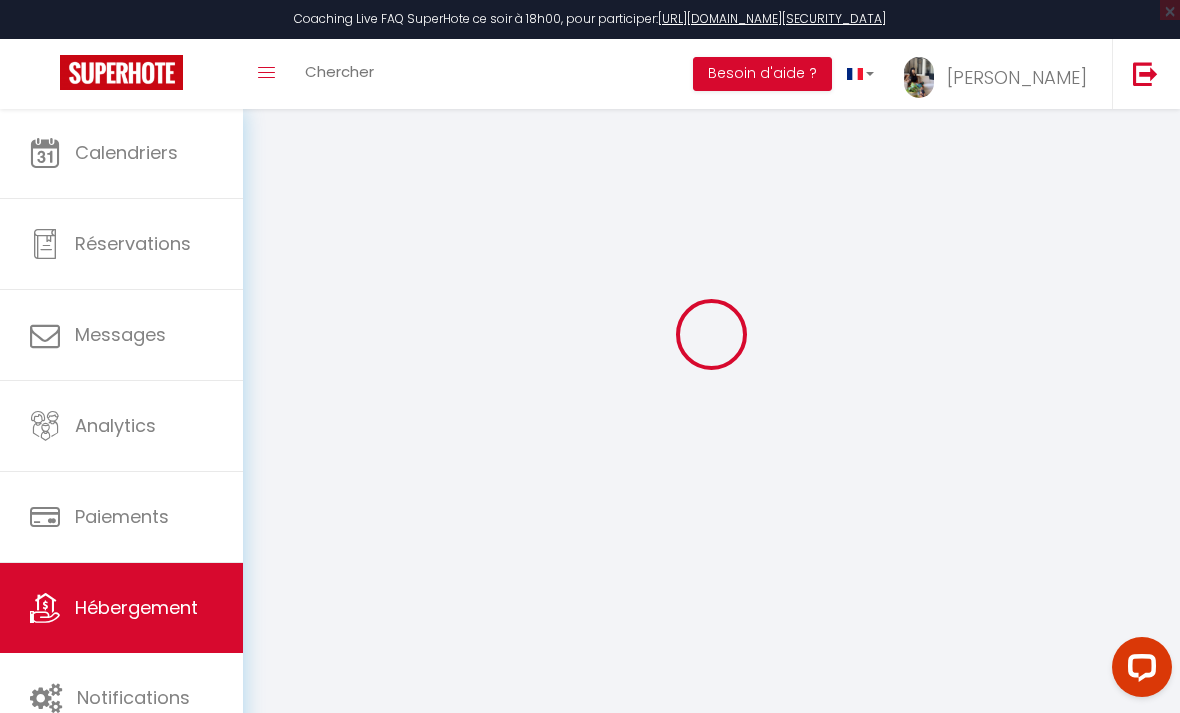 select 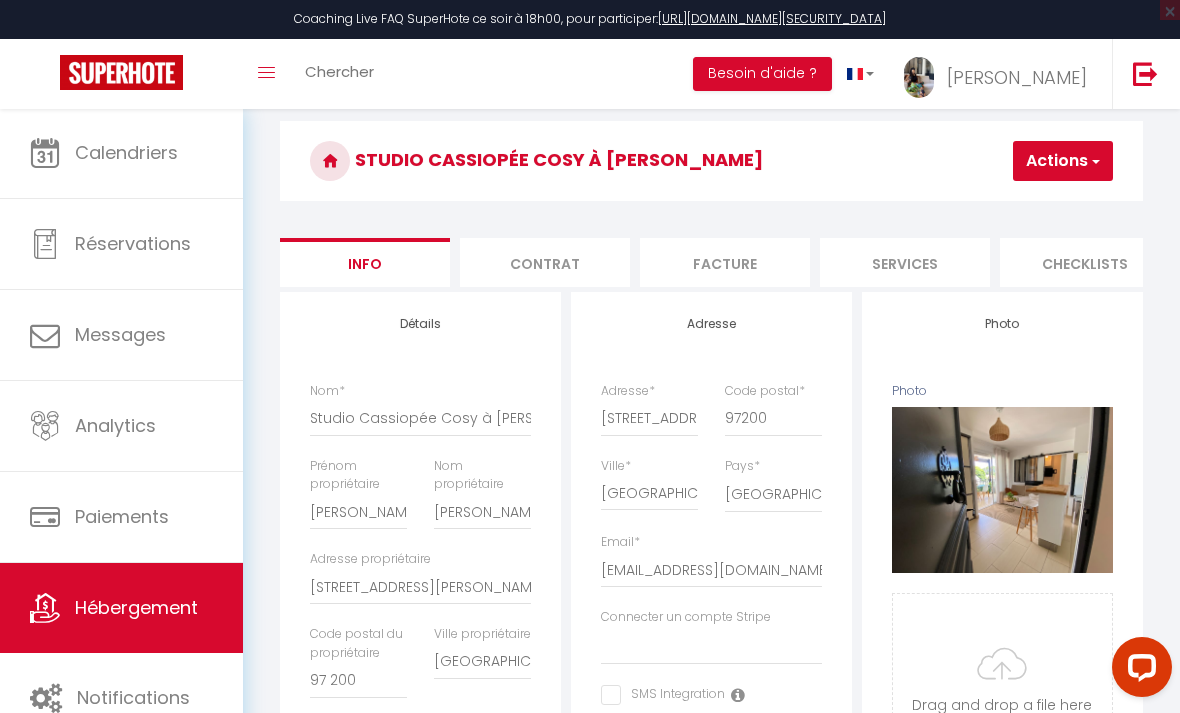 click on "Checklists" at bounding box center [1085, 262] 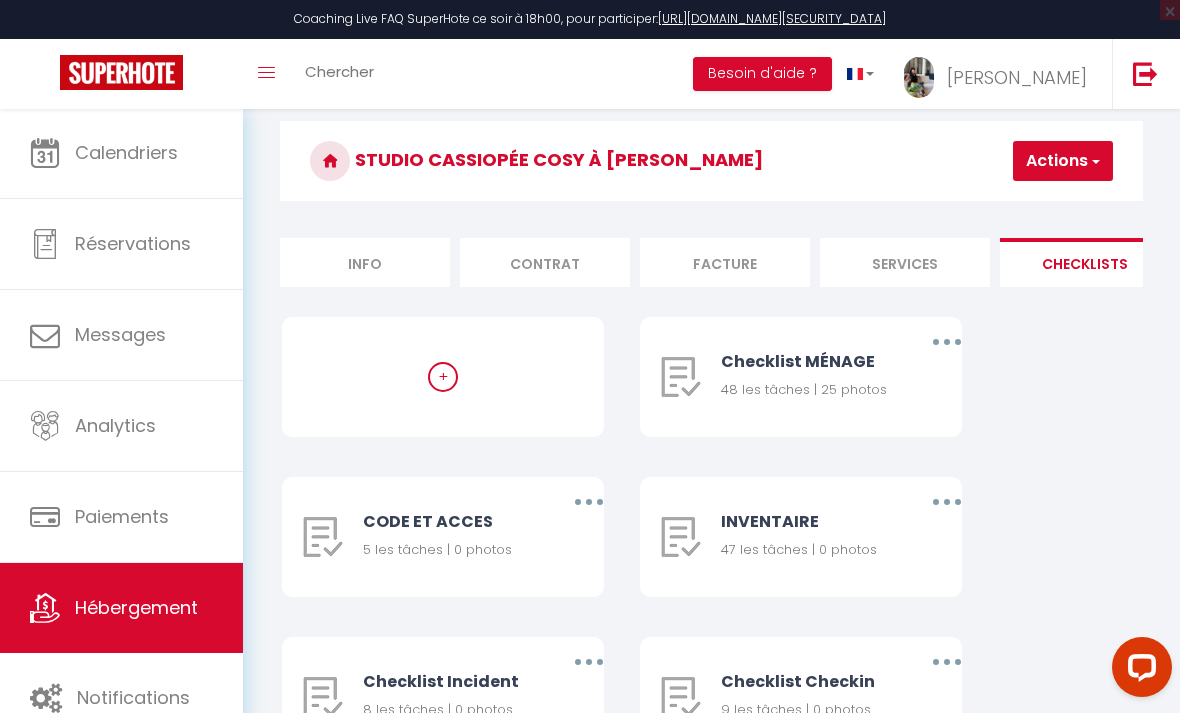 click at bounding box center (947, 502) 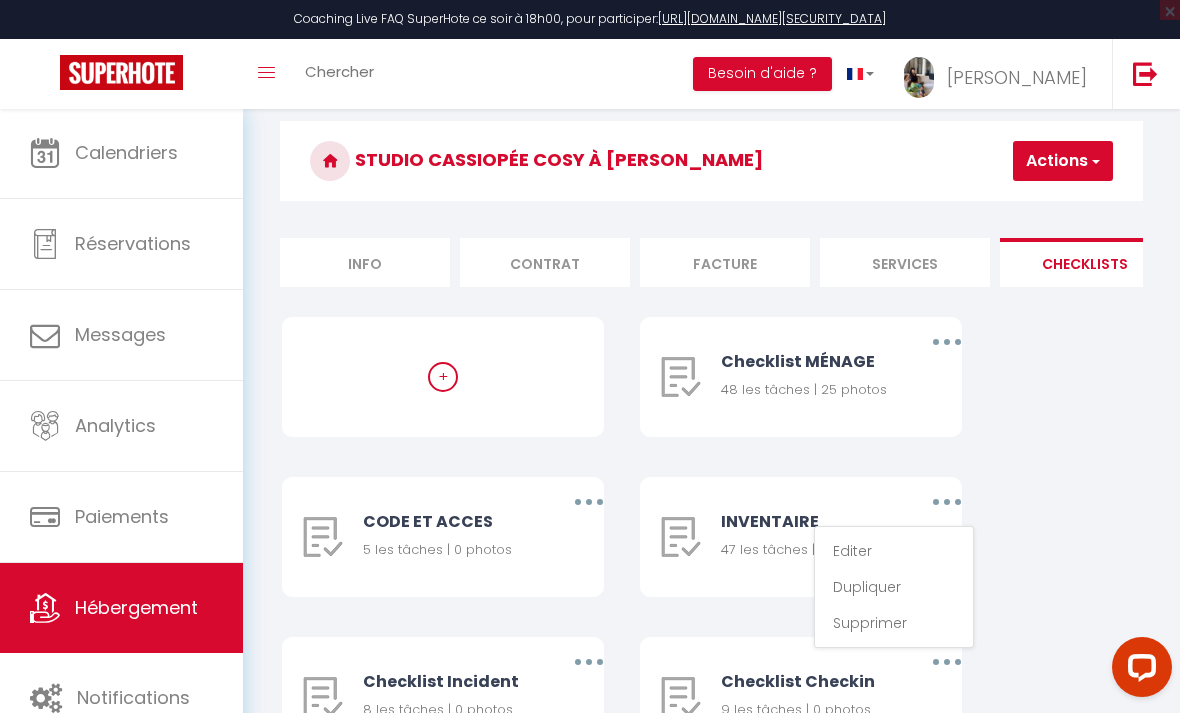 click on "Editer" at bounding box center (894, 551) 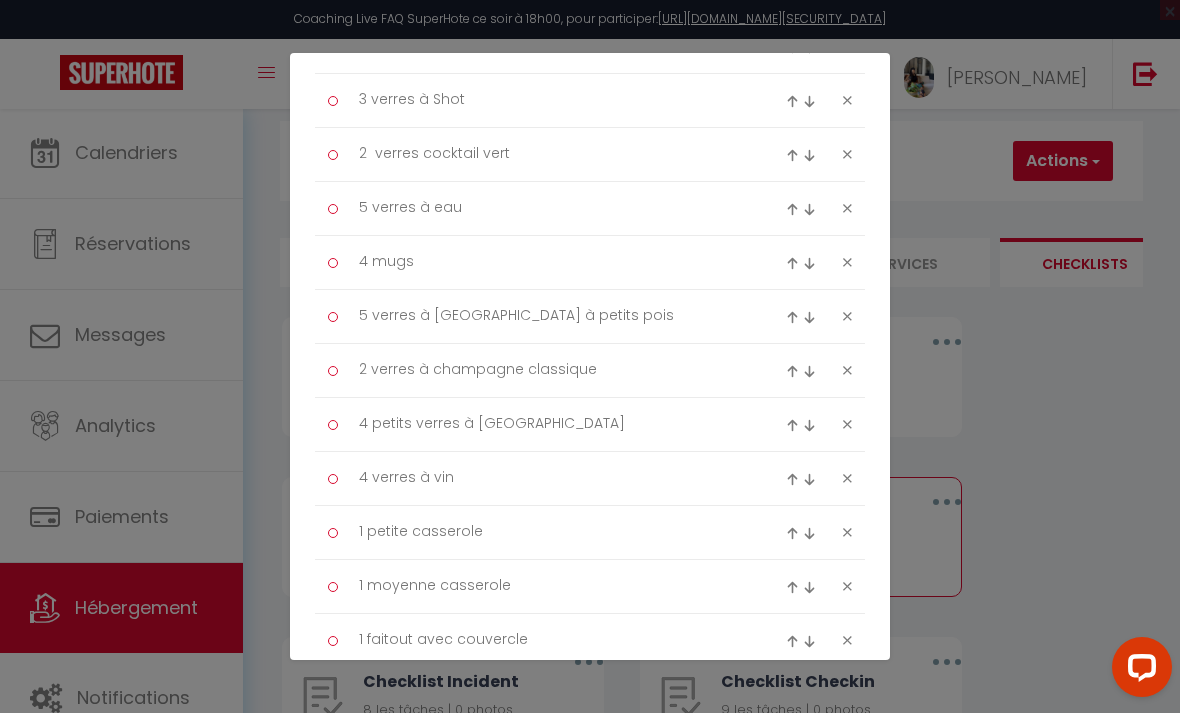 scroll, scrollTop: 637, scrollLeft: 0, axis: vertical 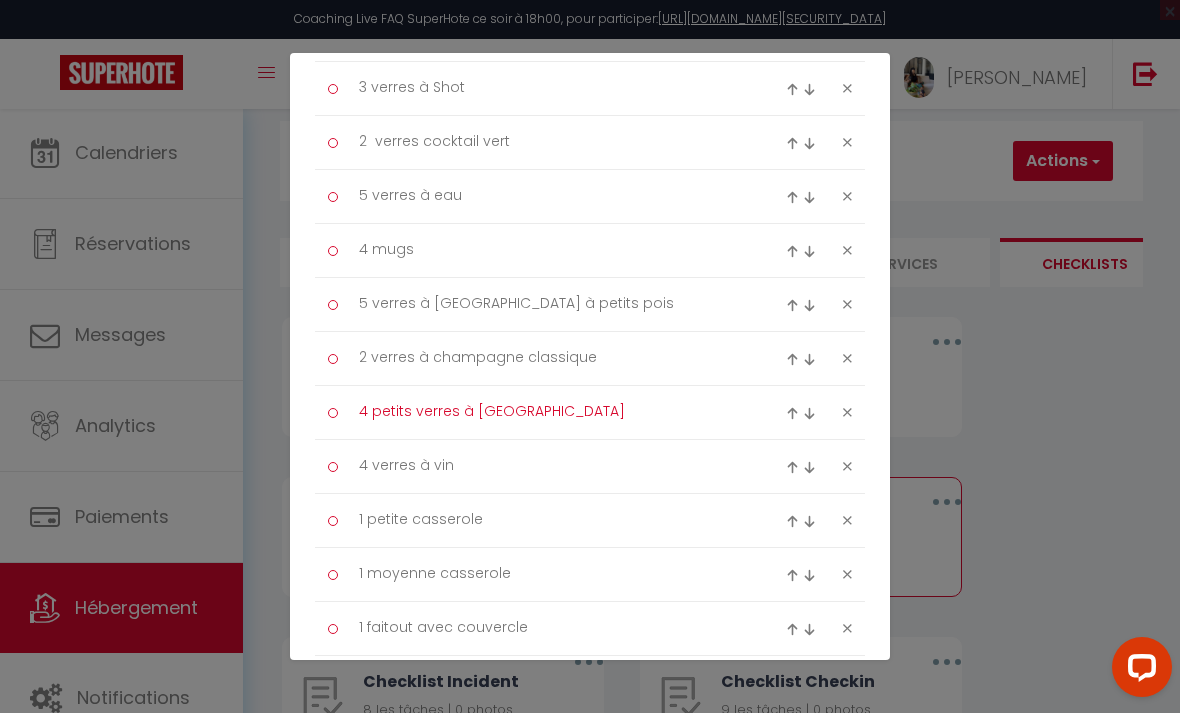 click on "4 petits verres à [GEOGRAPHIC_DATA]" at bounding box center (550, 412) 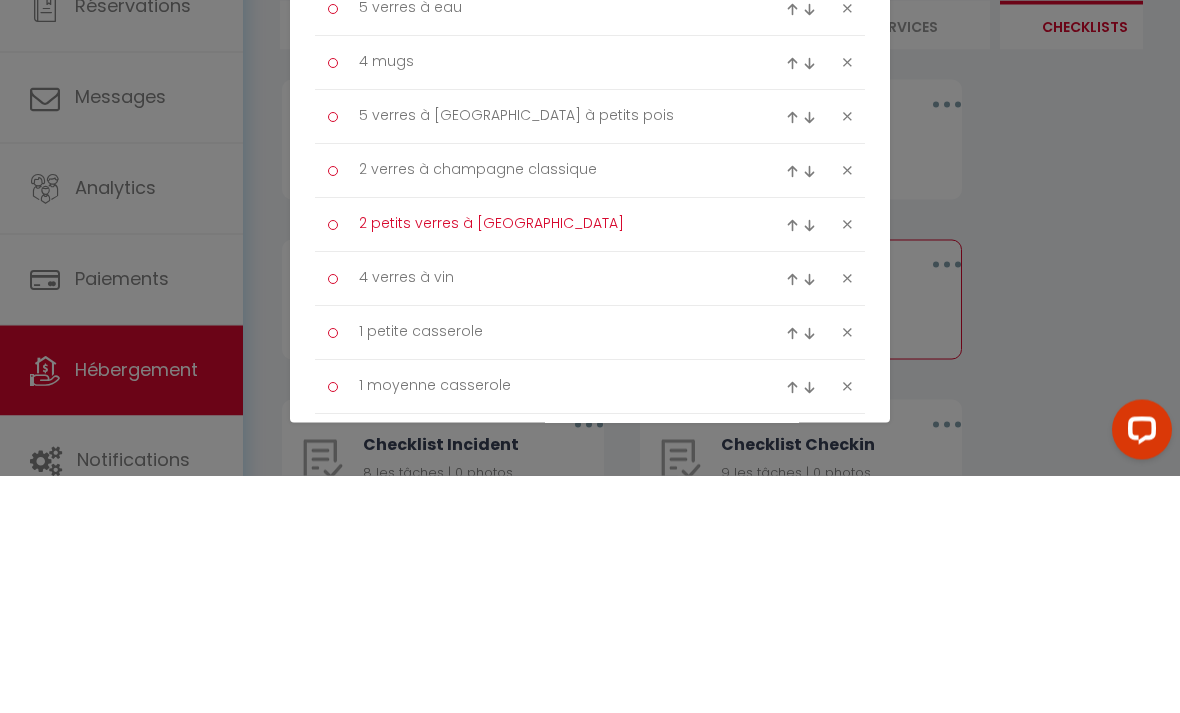 scroll, scrollTop: 590, scrollLeft: 0, axis: vertical 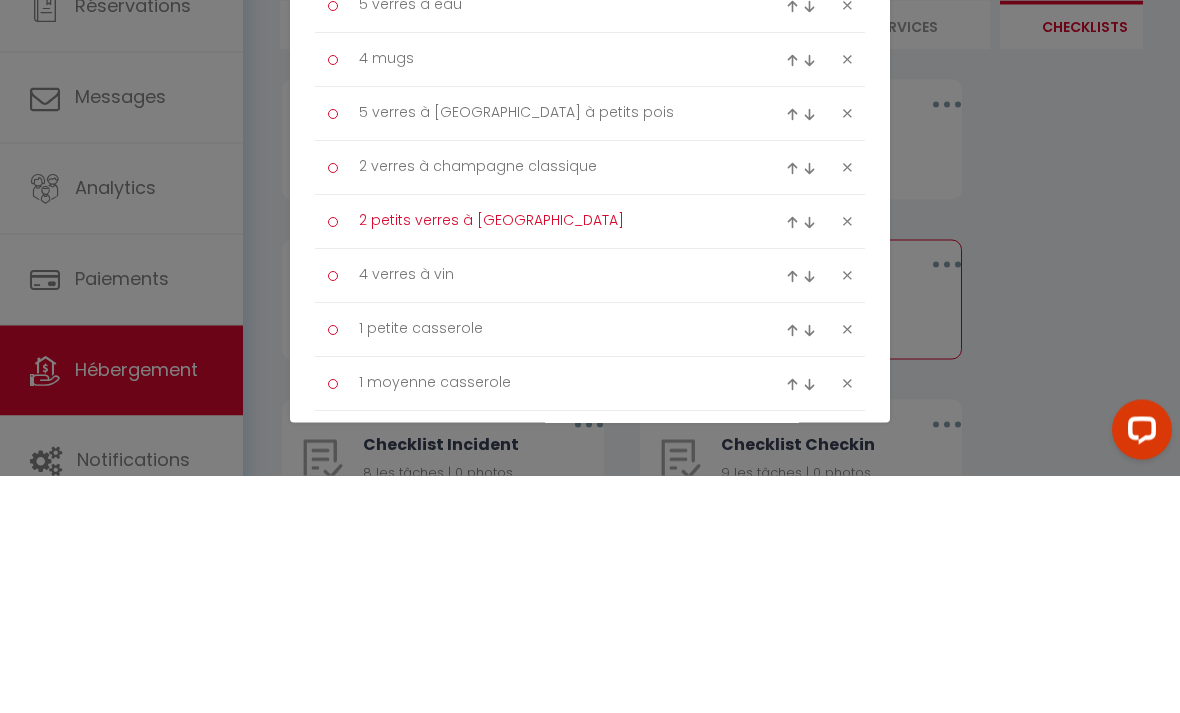 type on "2 petits verres à [GEOGRAPHIC_DATA]" 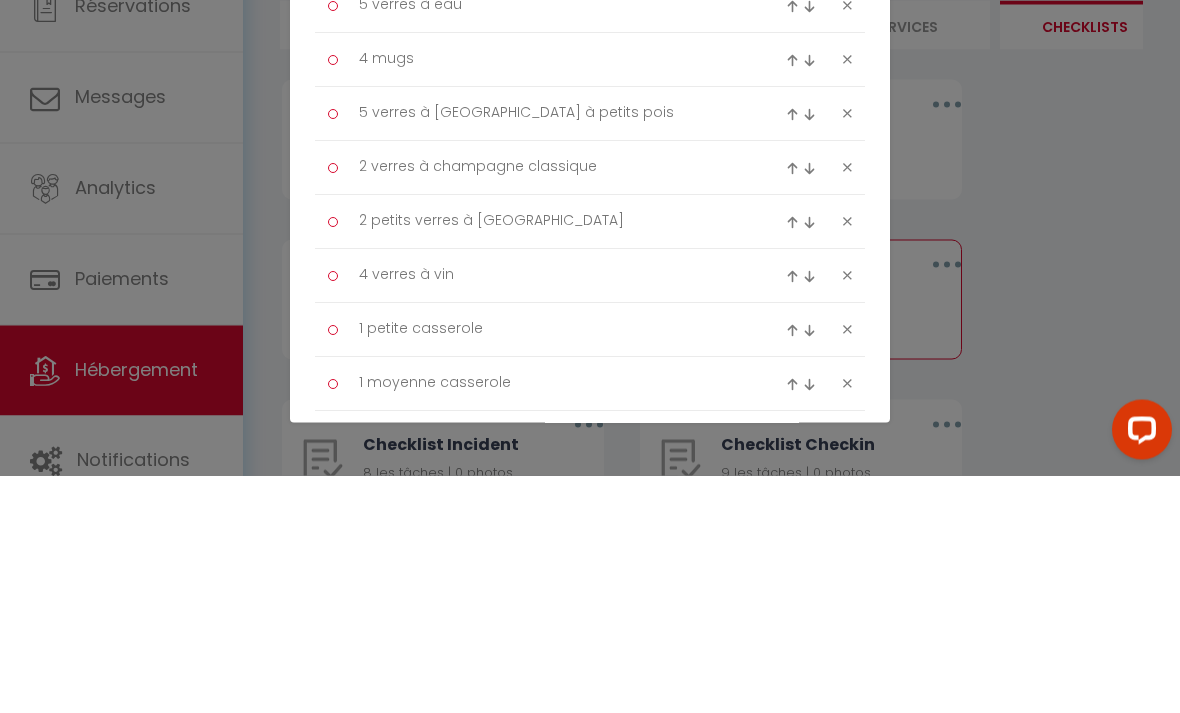 click on "Liste de checklist
×
Titre
*   INVENTAIRE
Description
*   INVENTAIRE
Type
Ménage
Incident
Checkin
Checkout
VAISSELLES         5 assiettes plates         3 bols         3 assiettes dessert         2 reposes plats         5 mini tasse à café         3 verres à Shot         2  verres cocktail vert         5 verres à eau         4 mugs         5 verres à [GEOGRAPHIC_DATA] à petits pois         2 verres à champagne classique         2 petits verres à champagne         4 verres à vin         1 petite casserole" at bounding box center [590, 356] 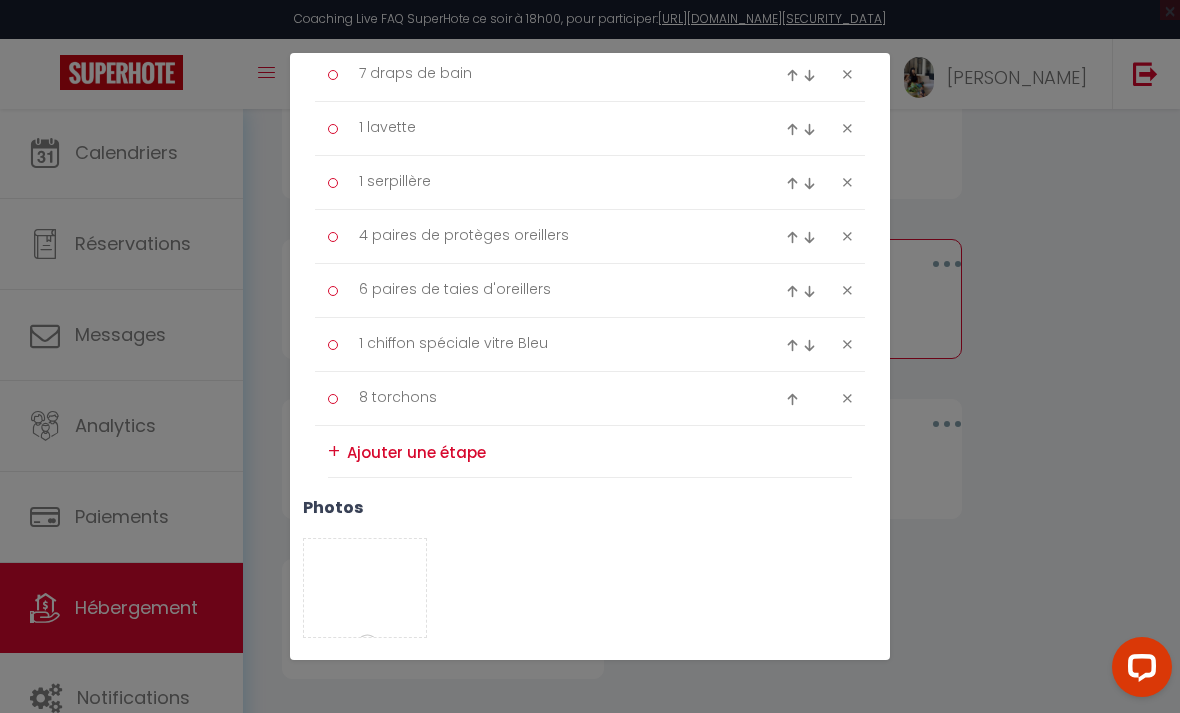 scroll, scrollTop: 2503, scrollLeft: 0, axis: vertical 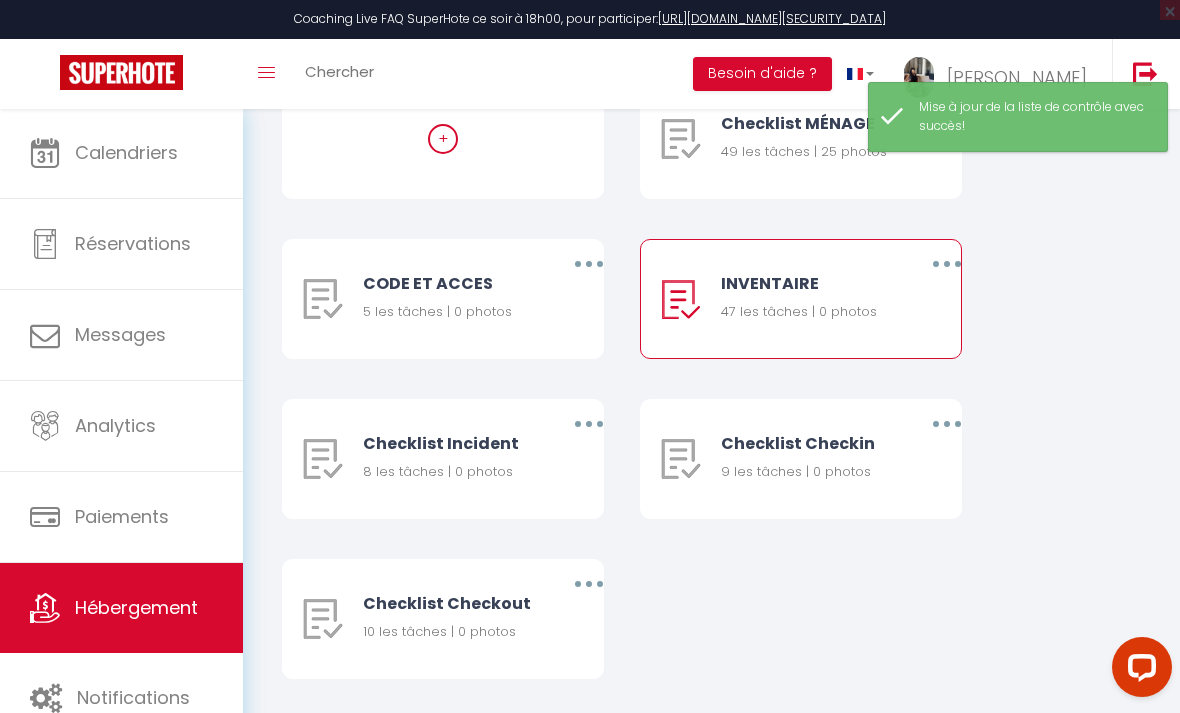 click on "+
Checklist MÉNAGE
49 les tâches | 25 photos
Editer   Dupliquer   Supprimer
CODE ET ACCES
5 les tâches | 0 photos
Editer   Dupliquer   Supprimer
INVENTAIRE
47 les tâches | 0 photos
Editer   Dupliquer   Supprimer
Checklist Incident
8 les tâches | 0 photos
Editer   Dupliquer   Supprimer
Checklist Checkin
Editer   Dupliquer   Supprimer           Editer" at bounding box center (711, 399) 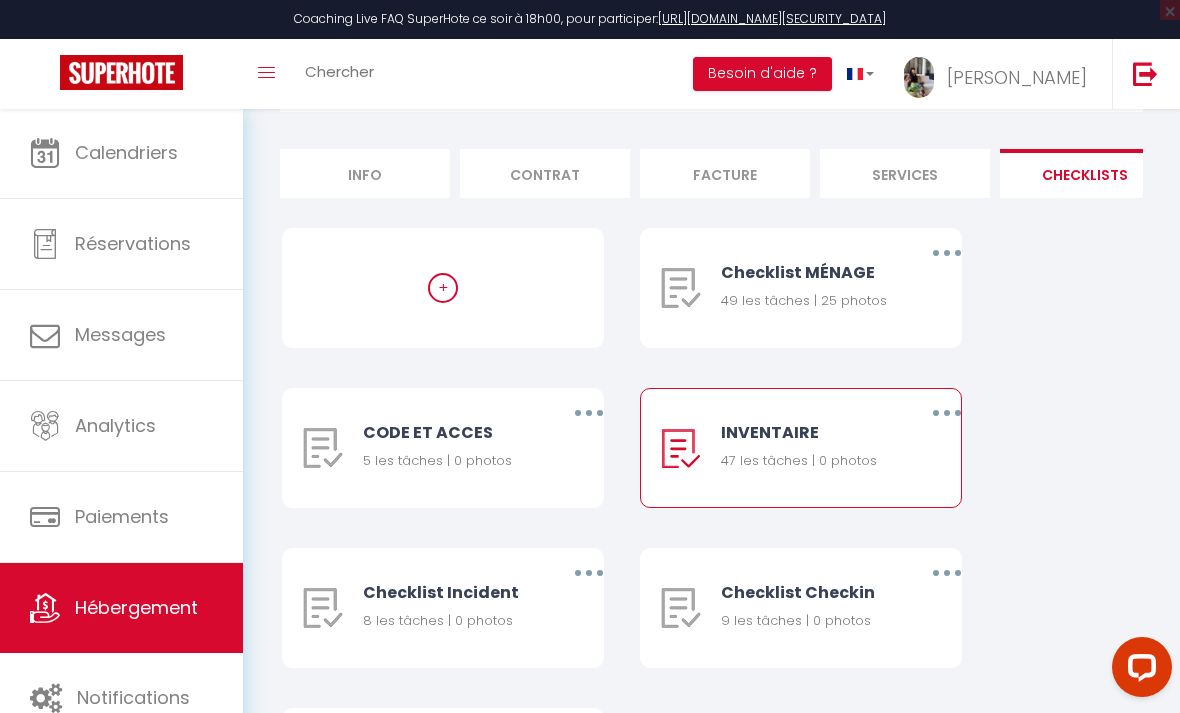 scroll, scrollTop: 0, scrollLeft: 0, axis: both 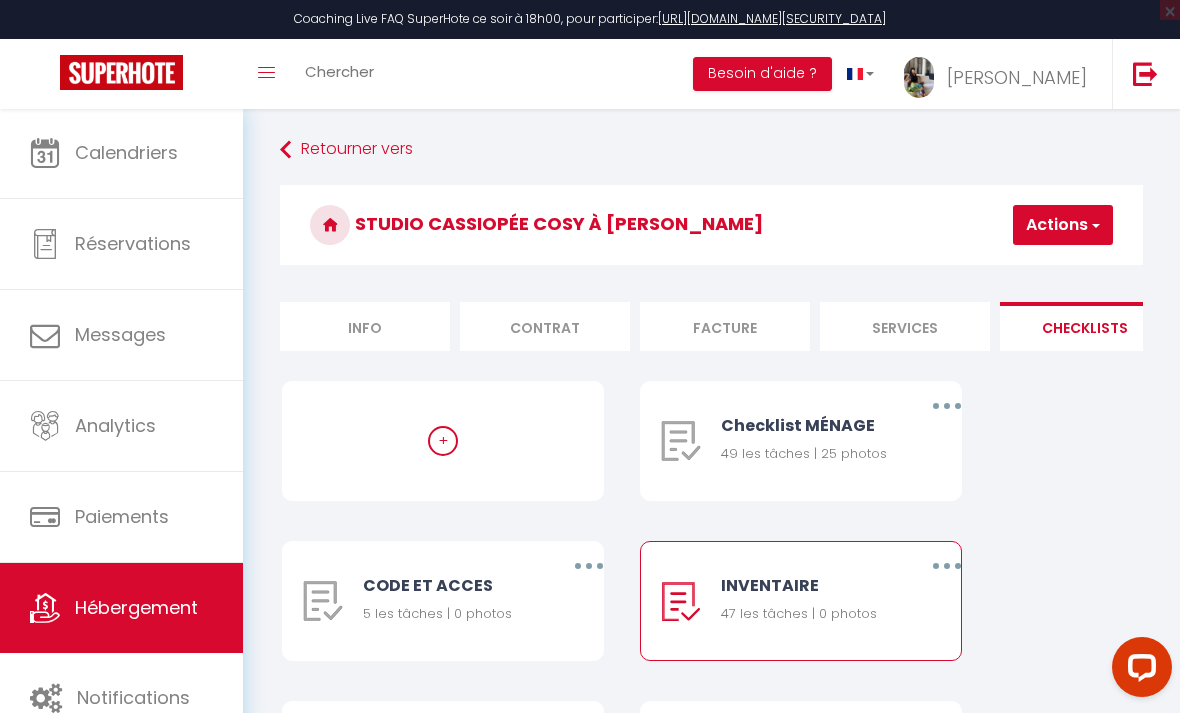 click at bounding box center [1094, 225] 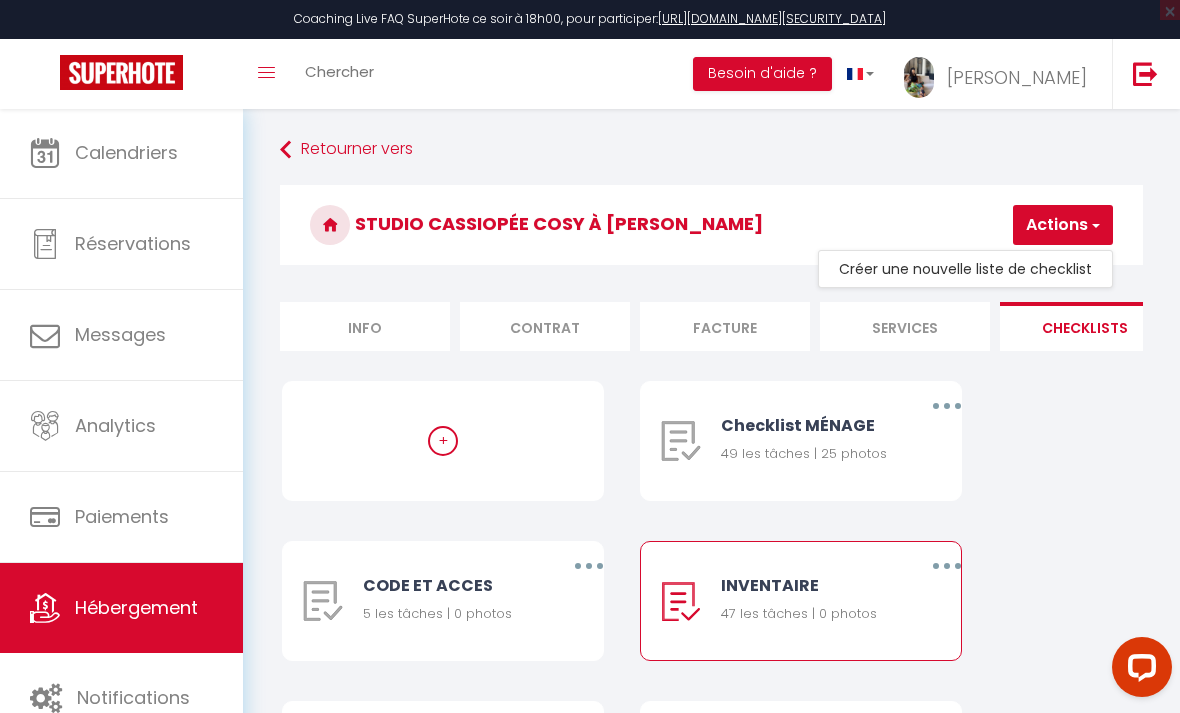 click on "+
Checklist MÉNAGE
49 les tâches | 25 photos
Editer   Dupliquer   Supprimer
CODE ET ACCES
5 les tâches | 0 photos
Editer   Dupliquer   Supprimer
INVENTAIRE
47 les tâches | 0 photos
Editer   Dupliquer   Supprimer
Checklist Incident
8 les tâches | 0 photos
Editer   Dupliquer   Supprimer
Checklist Checkin
Editer   Dupliquer   Supprimer           Editer" at bounding box center [711, 701] 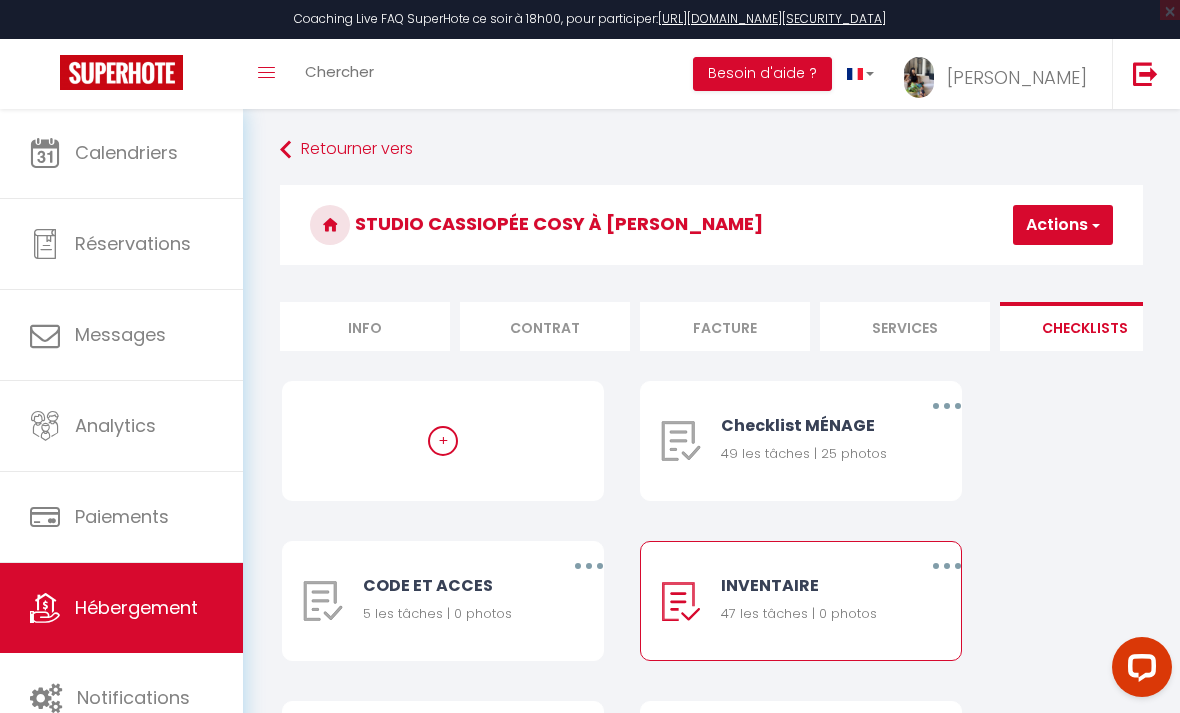click on "[PERSON_NAME]" at bounding box center [1017, 77] 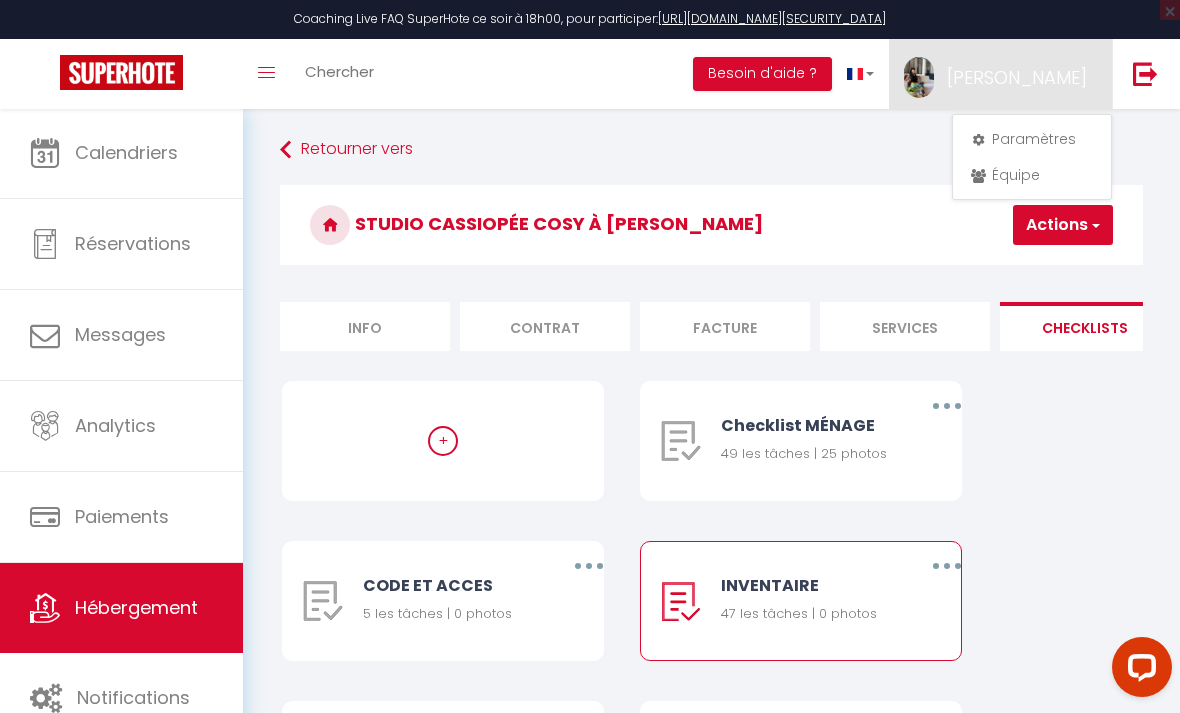 click at bounding box center [590, 356] 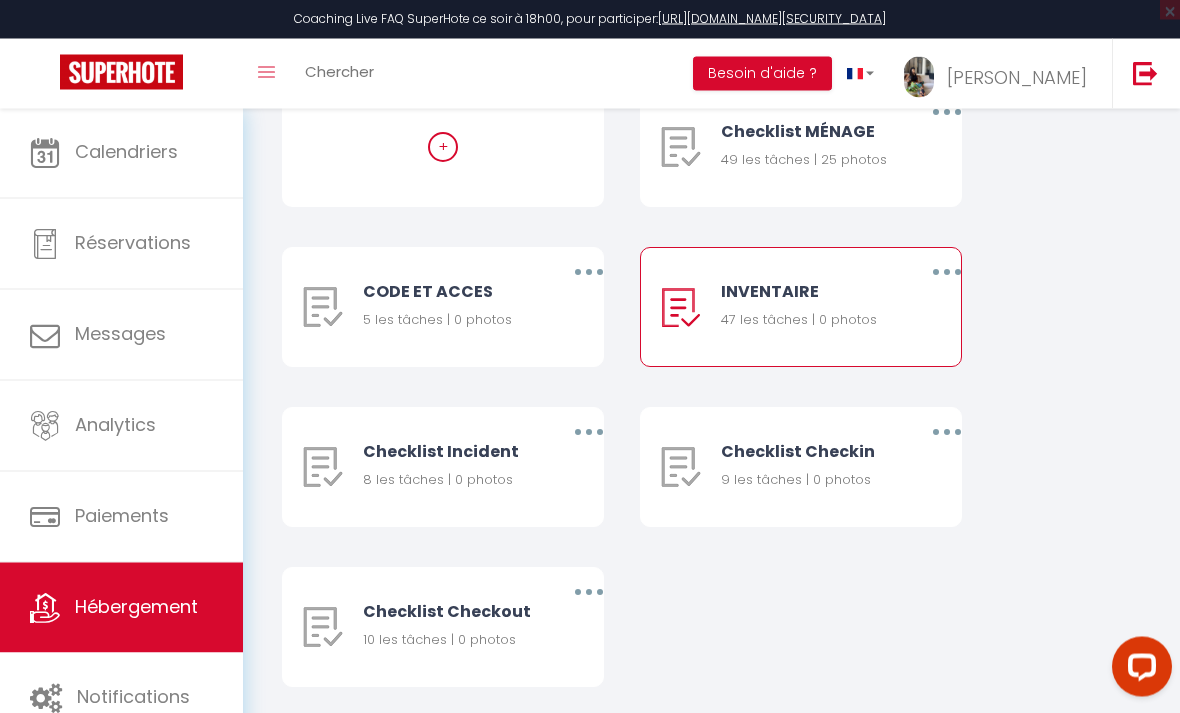 scroll, scrollTop: 295, scrollLeft: 0, axis: vertical 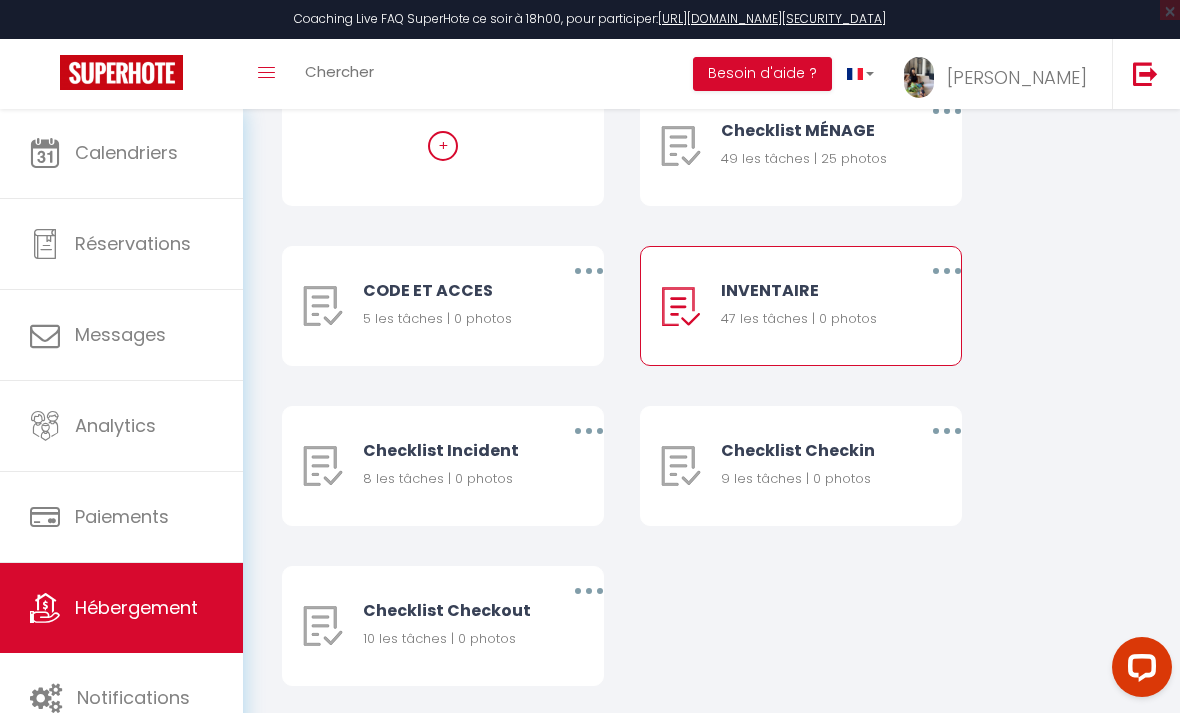 click at bounding box center [947, 271] 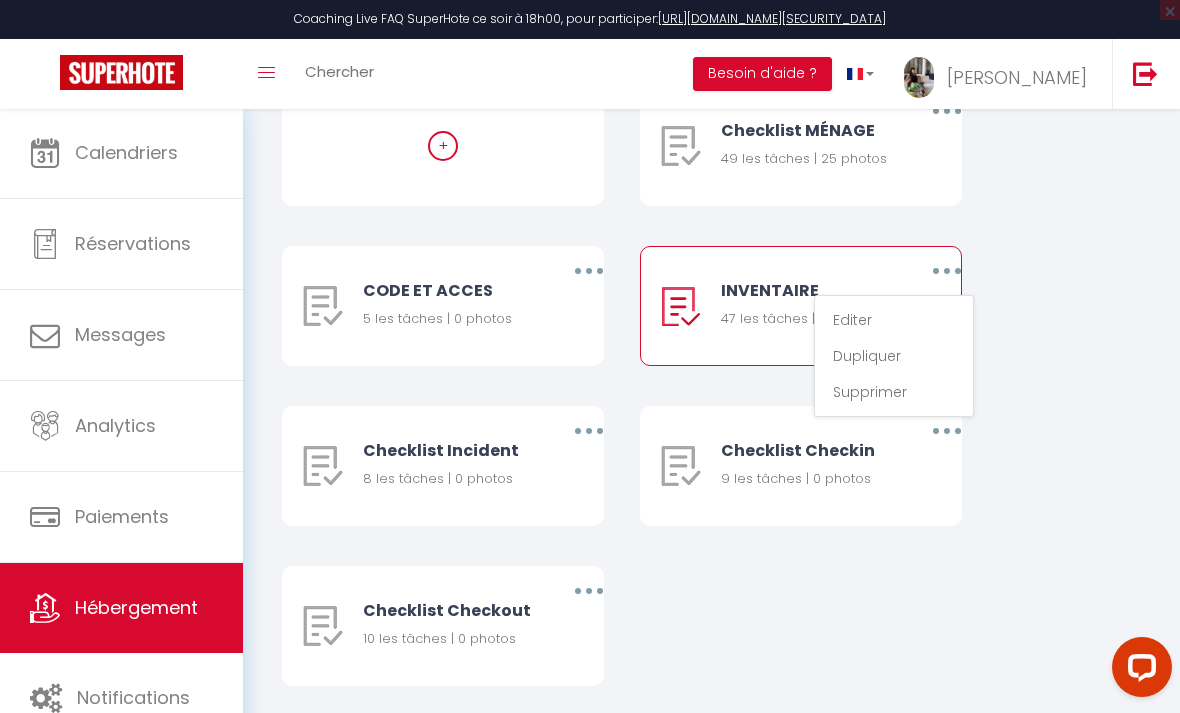 click on "Editer" at bounding box center (894, 320) 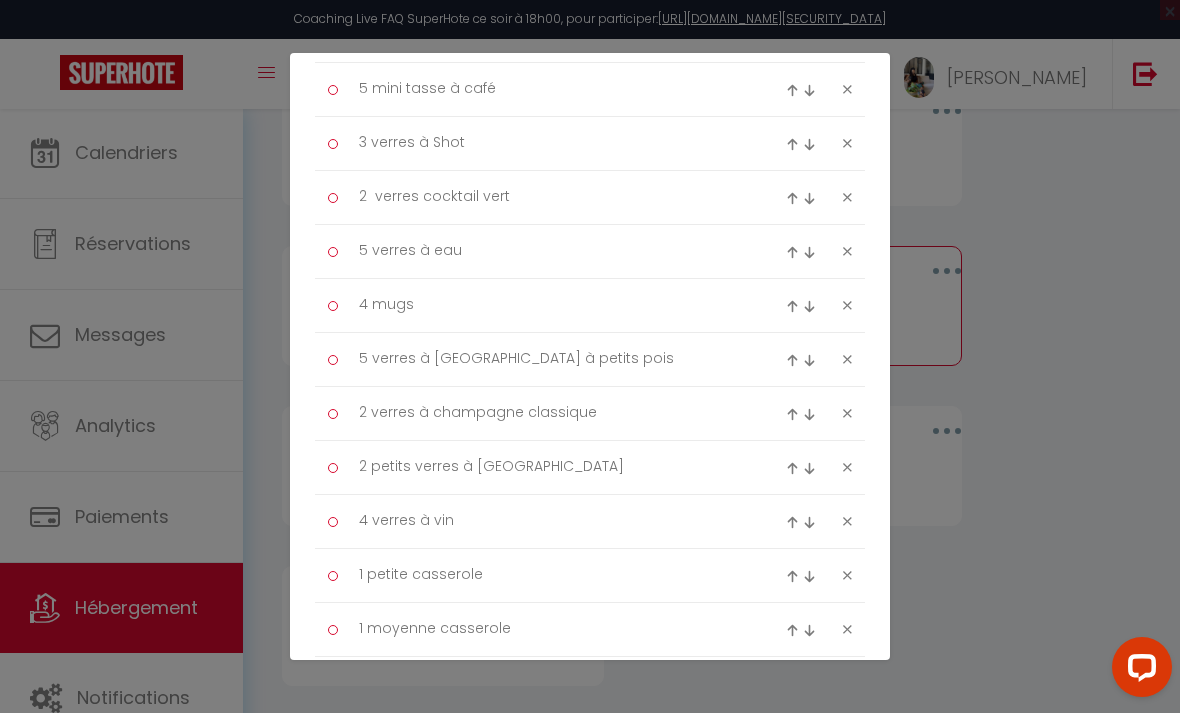 scroll, scrollTop: 570, scrollLeft: 0, axis: vertical 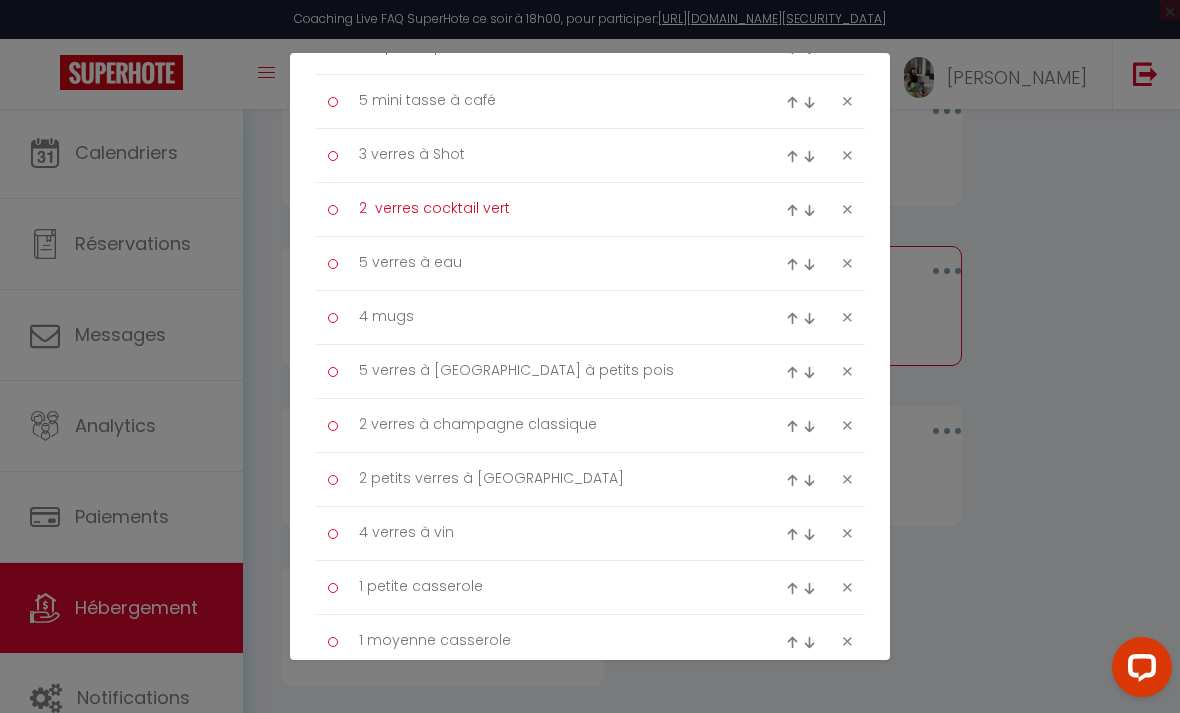 click on "2  verres cocktail vert" at bounding box center (550, 209) 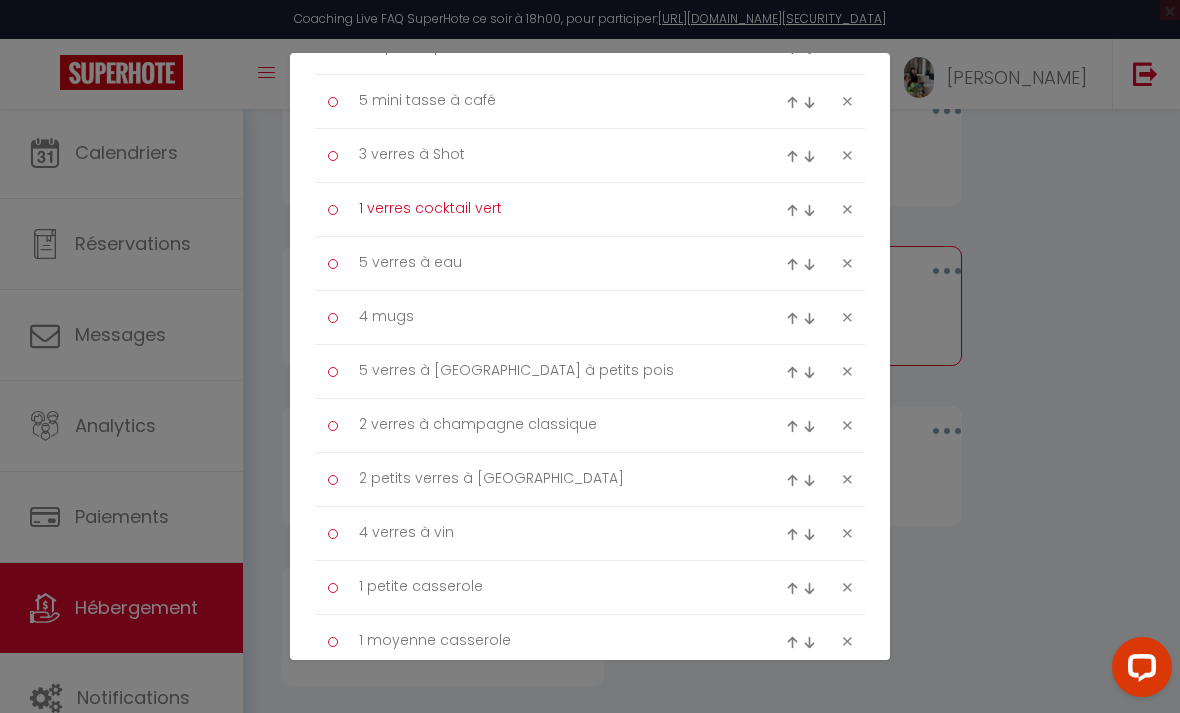 click on "1 verres cocktail vert" at bounding box center (550, 209) 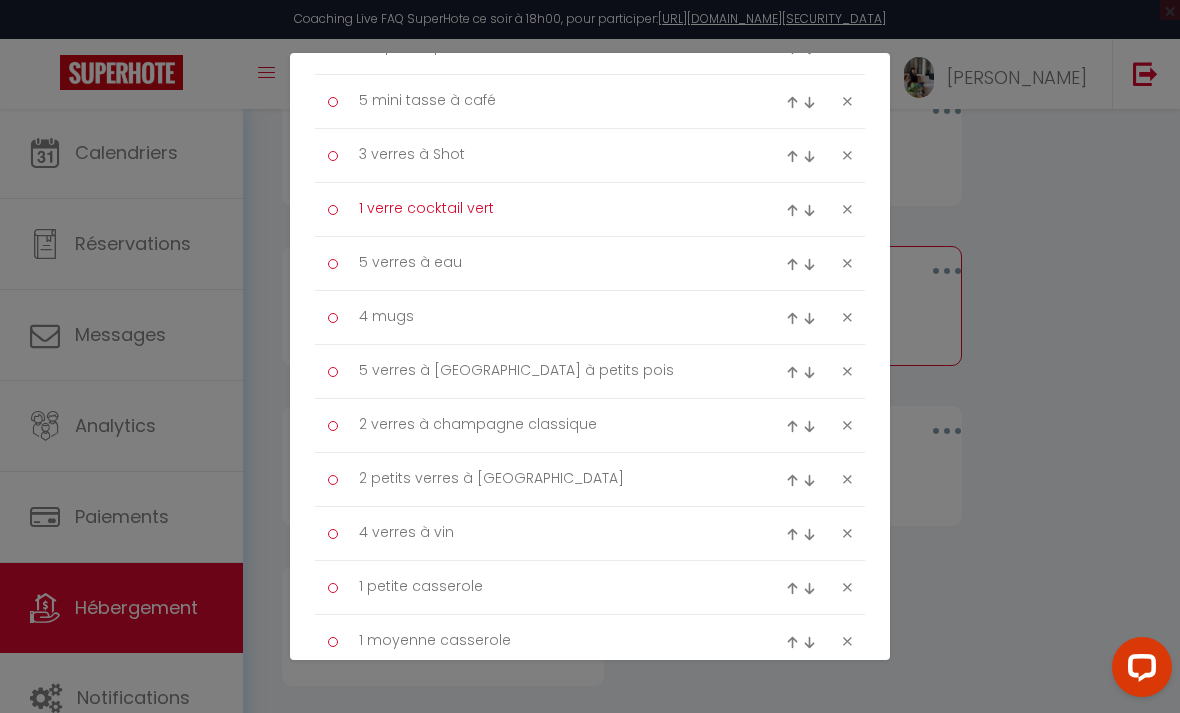 type on "1 verre cocktail vert" 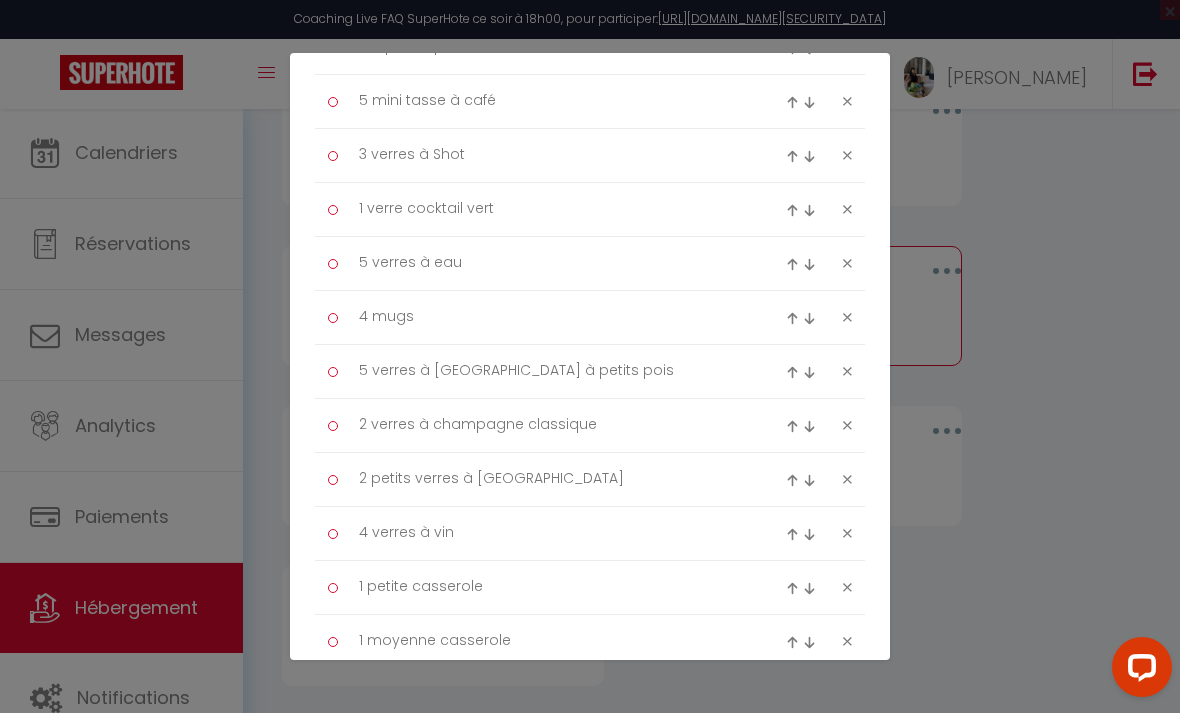 click on "Liste de checklist
×
Titre
*   INVENTAIRE
Description
*   INVENTAIRE
Type
Ménage
Incident
Checkin
Checkout
VAISSELLES         5 assiettes plates         3 bols         3 assiettes dessert         2 reposes plats         5 mini tasse à café         3 verres à Shot         1 verre cocktail vert         5 verres à eau         4 mugs         5 verres à [GEOGRAPHIC_DATA] à petits pois         2 verres à champagne classique         2 petits verres à champagne         4 verres à vin         1 petite casserole         1 moyenne casserole" at bounding box center (590, 356) 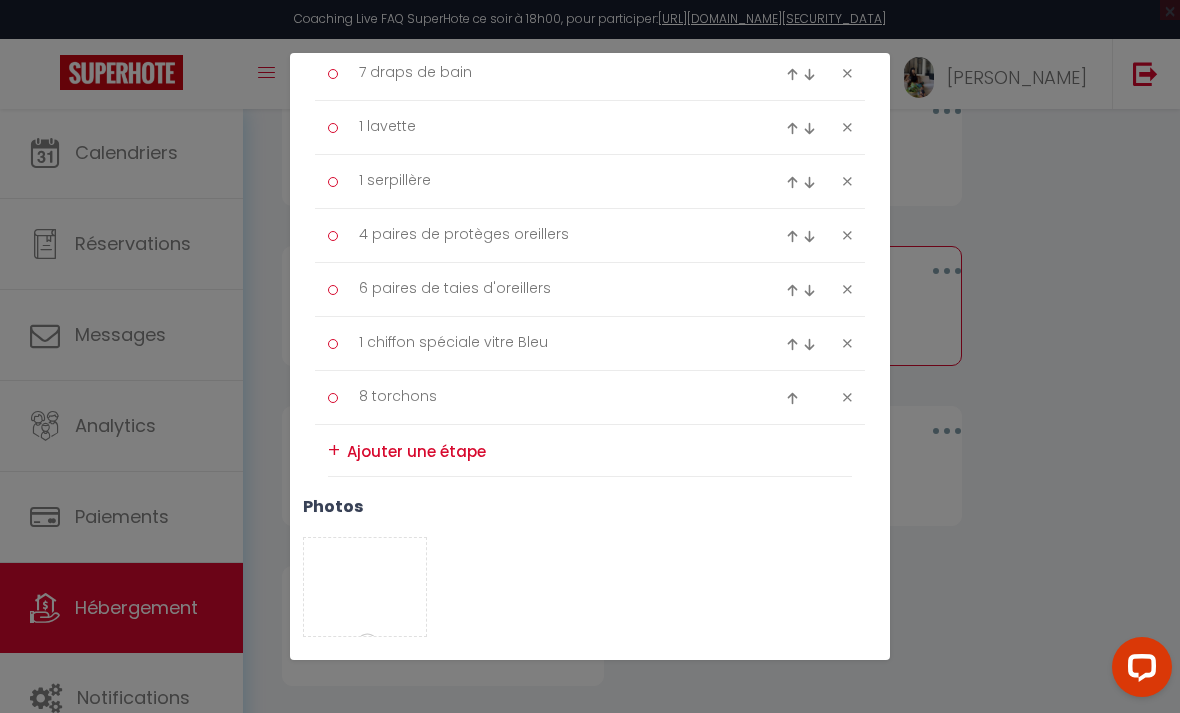 scroll, scrollTop: 2503, scrollLeft: 0, axis: vertical 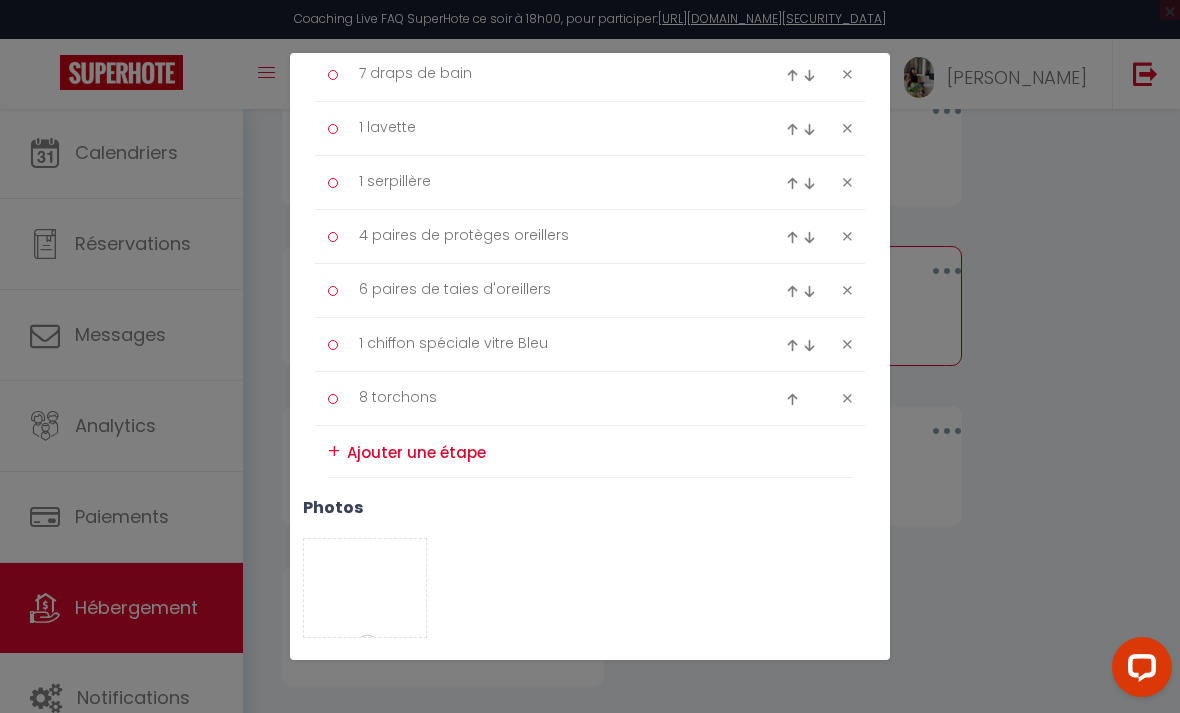 click on "Enregistrer" at bounding box center (635, 681) 